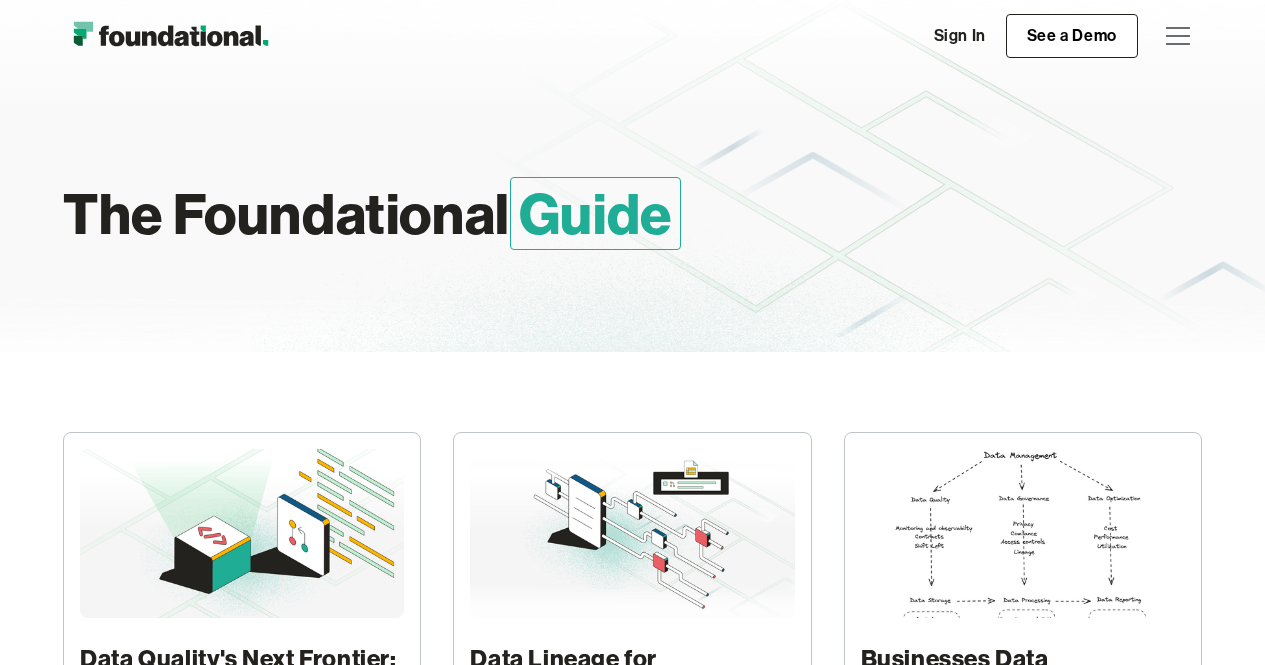 scroll, scrollTop: 0, scrollLeft: 0, axis: both 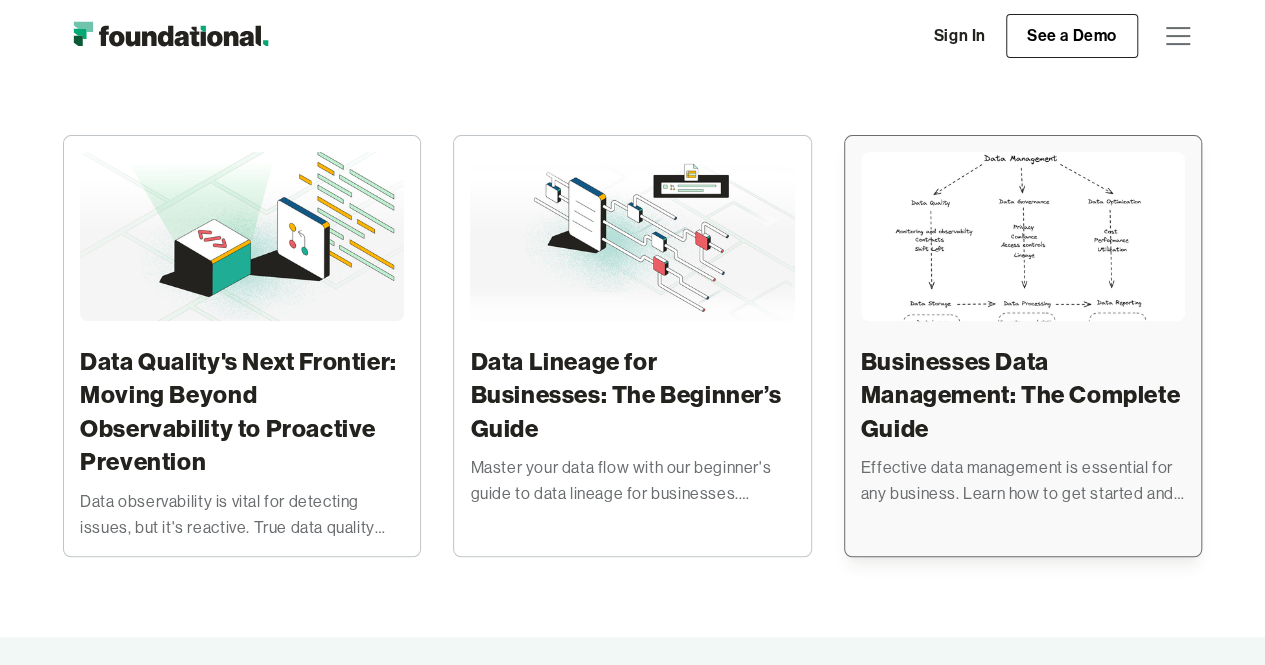 click on "Businesses Data Management: The Complete Guide Effective data management is essential for any business. Learn how to get started and unlock the power of your data for better decision-making" at bounding box center (1023, 329) 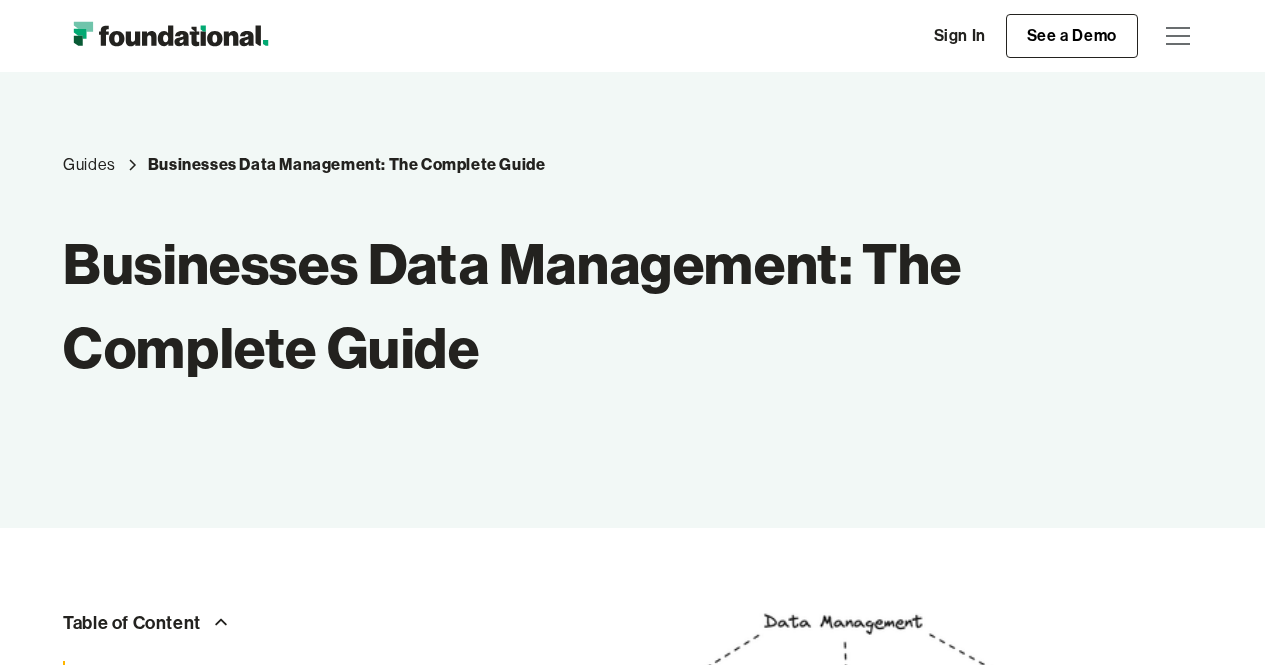 scroll, scrollTop: 806, scrollLeft: 0, axis: vertical 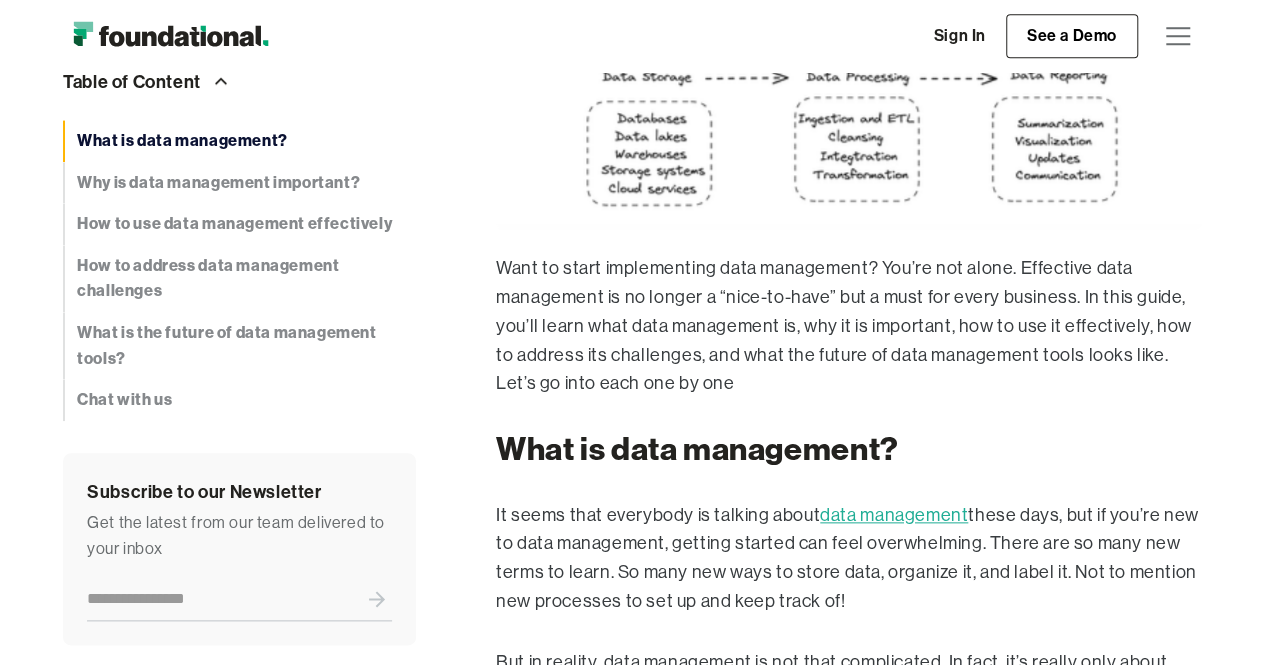 click on "data management" at bounding box center [894, 515] 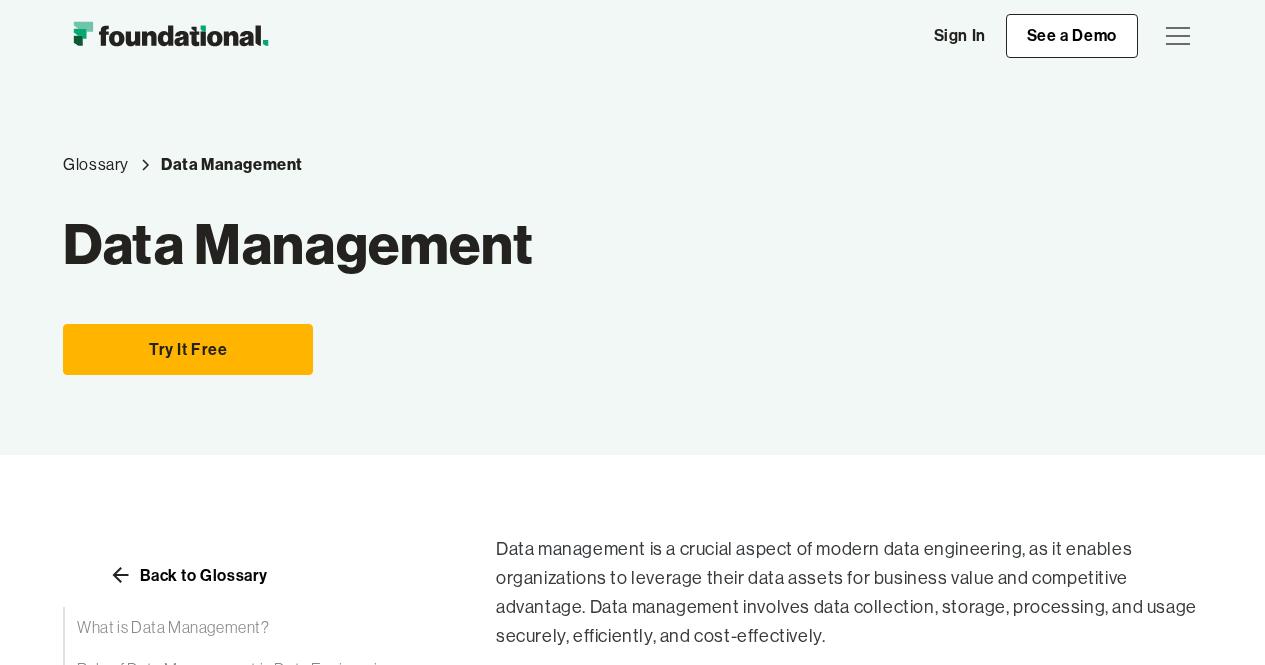 scroll, scrollTop: 0, scrollLeft: 0, axis: both 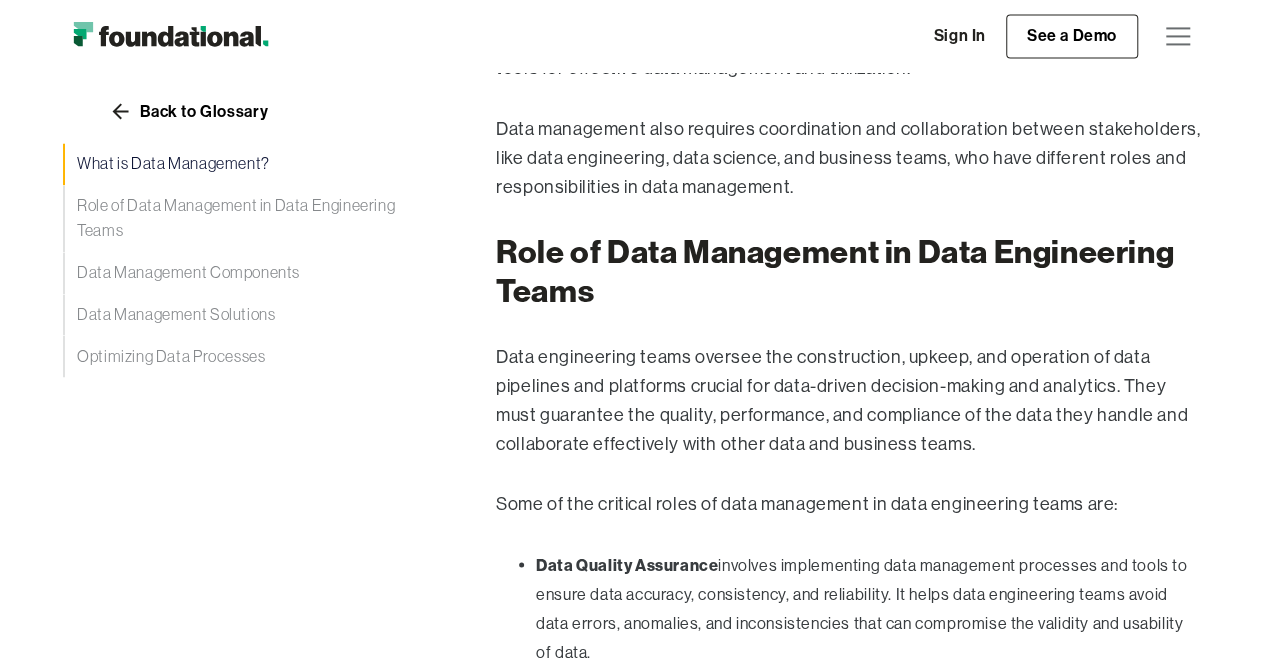 drag, startPoint x: 0, startPoint y: 0, endPoint x: 790, endPoint y: 451, distance: 909.67084 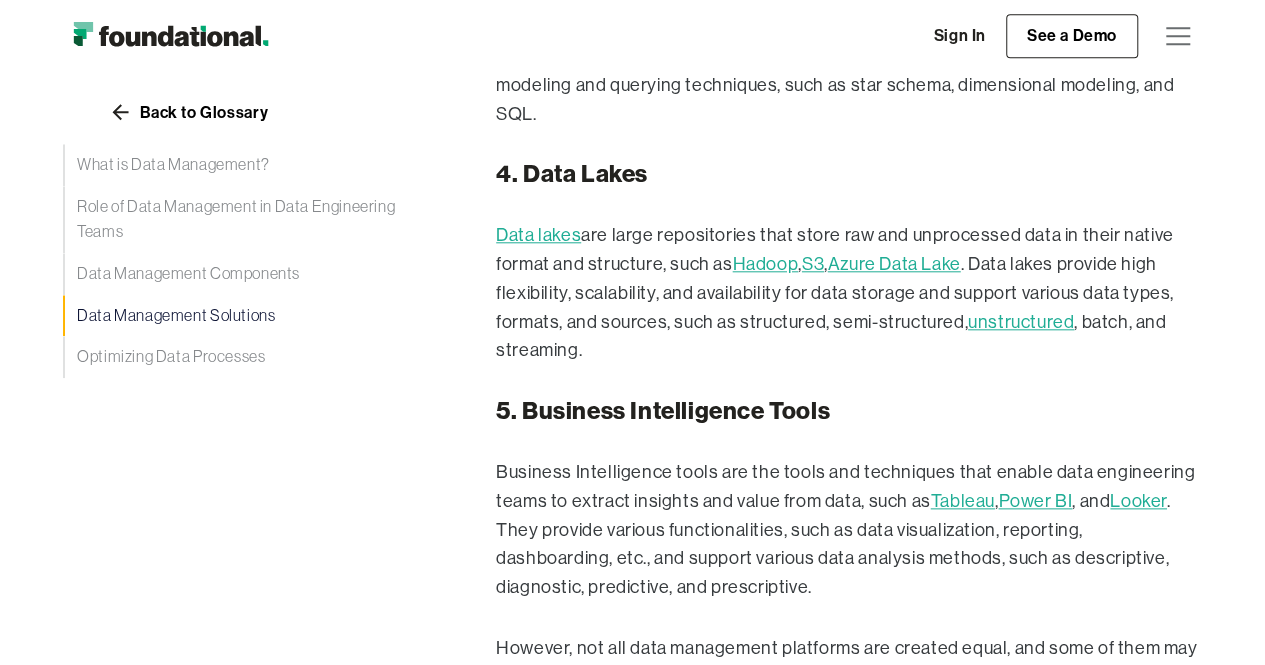 scroll, scrollTop: 4700, scrollLeft: 0, axis: vertical 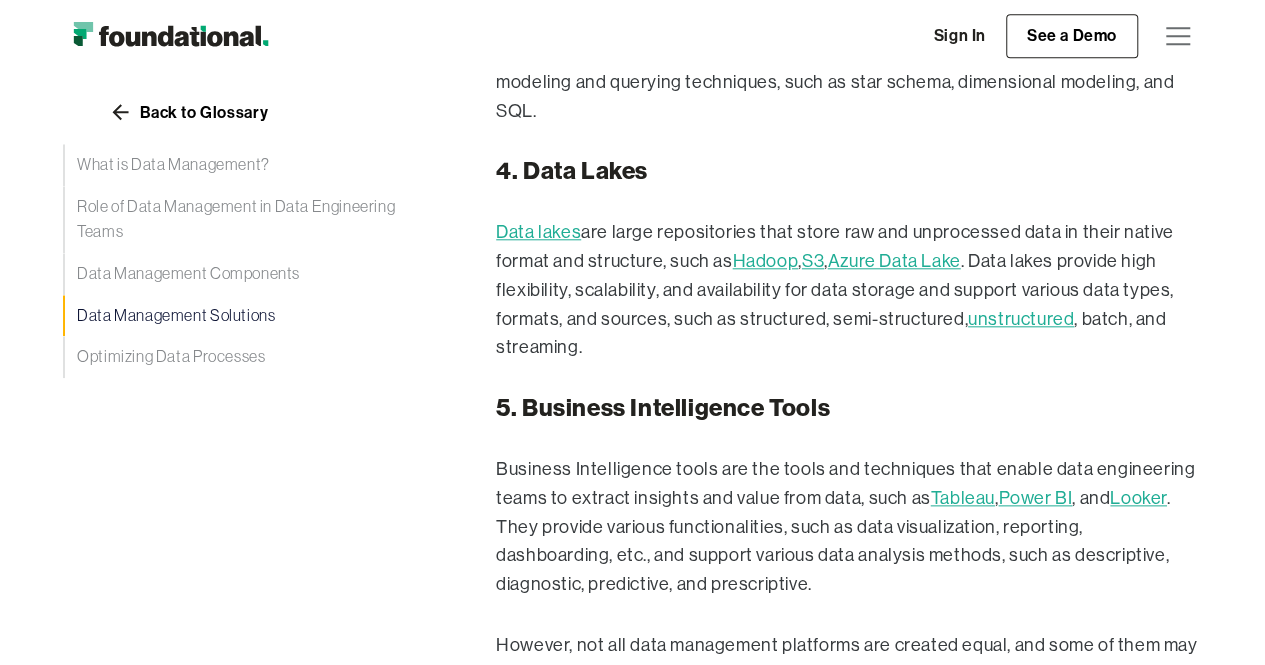 click on "Data management is a crucial aspect of modern data engineering, as it enables organizations to leverage their data assets for business value and competitive advantage. Data management involves data collection, storage, processing, and usage securely, efficiently, and cost-effectively. By automatically understanding data assets and dependencies within data engineering projects through code and metadata analysis, data management helps teams prevent data issues before they impact live data. It effectively supports  various business objectives  and decisions and ensures  data quality , performance, compliance, and collaboration. What is Data Management? Data management is collecting, keeping, and using data securely, efficiently, and cost-effectively. The goal of data management is to help people, organizations, and connected things optimize the use of data within the bounds of policy and regulation so that they can make decisions and take actions that maximize the benefit to the organization. metadata management" at bounding box center [849, -1452] 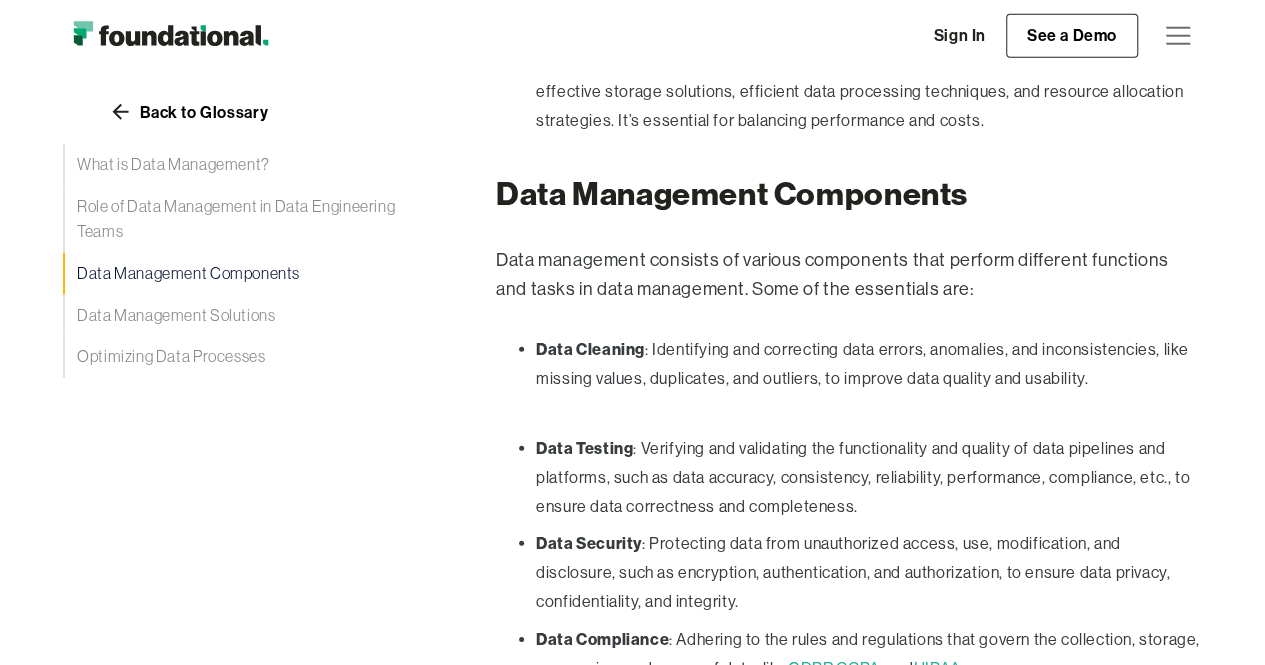 scroll, scrollTop: 2627, scrollLeft: 0, axis: vertical 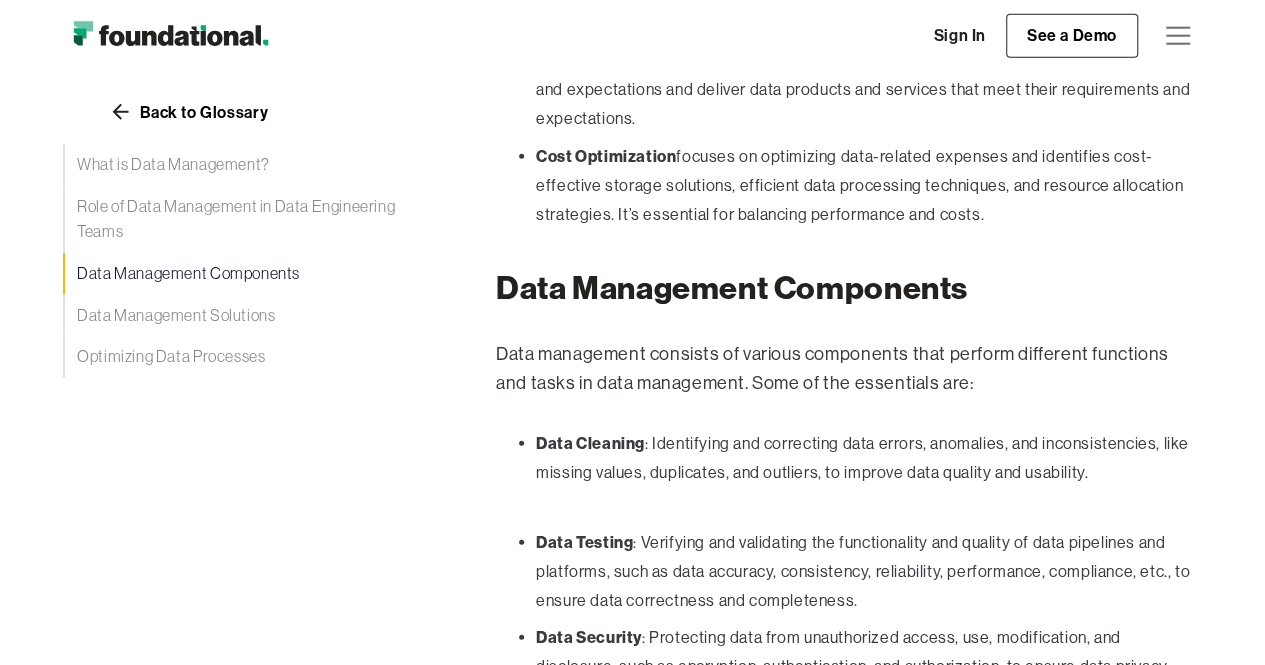 click 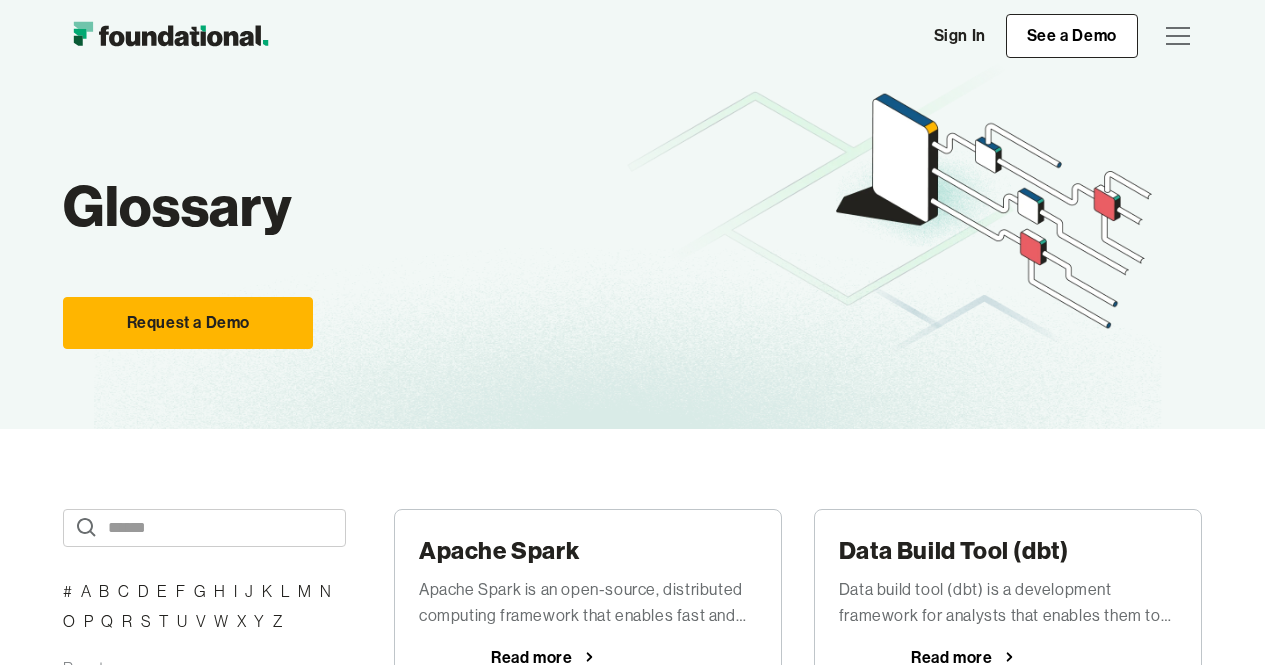 scroll, scrollTop: 295, scrollLeft: 0, axis: vertical 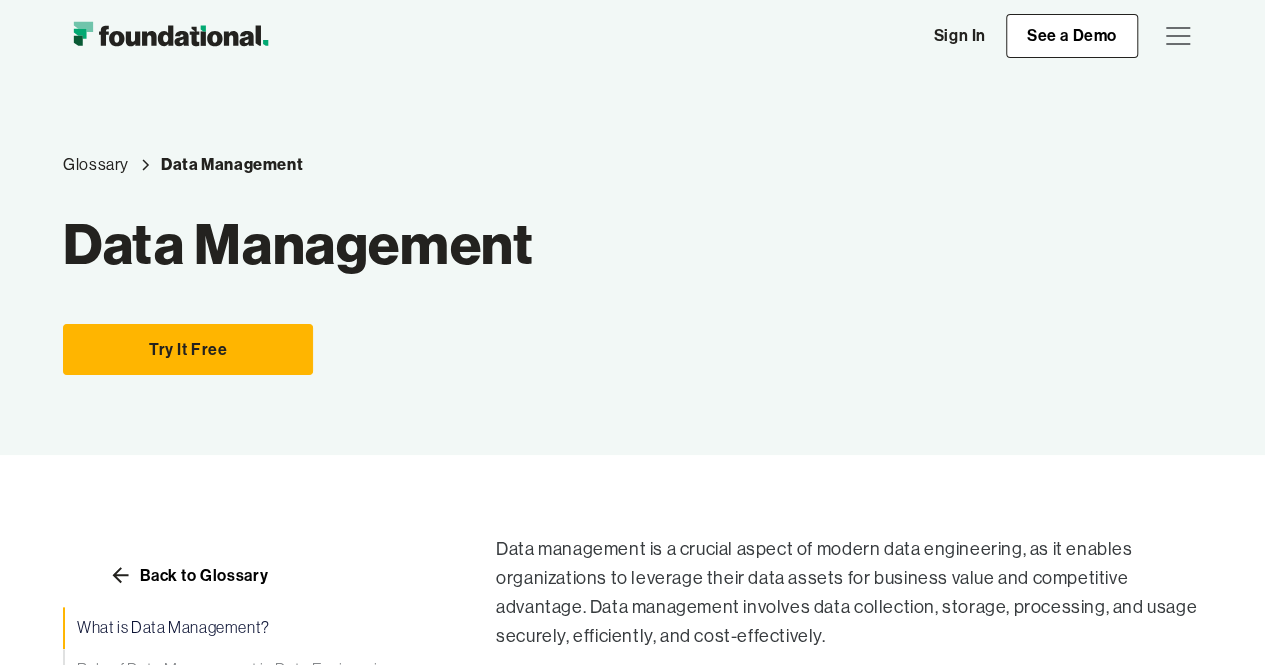 click at bounding box center [170, 36] 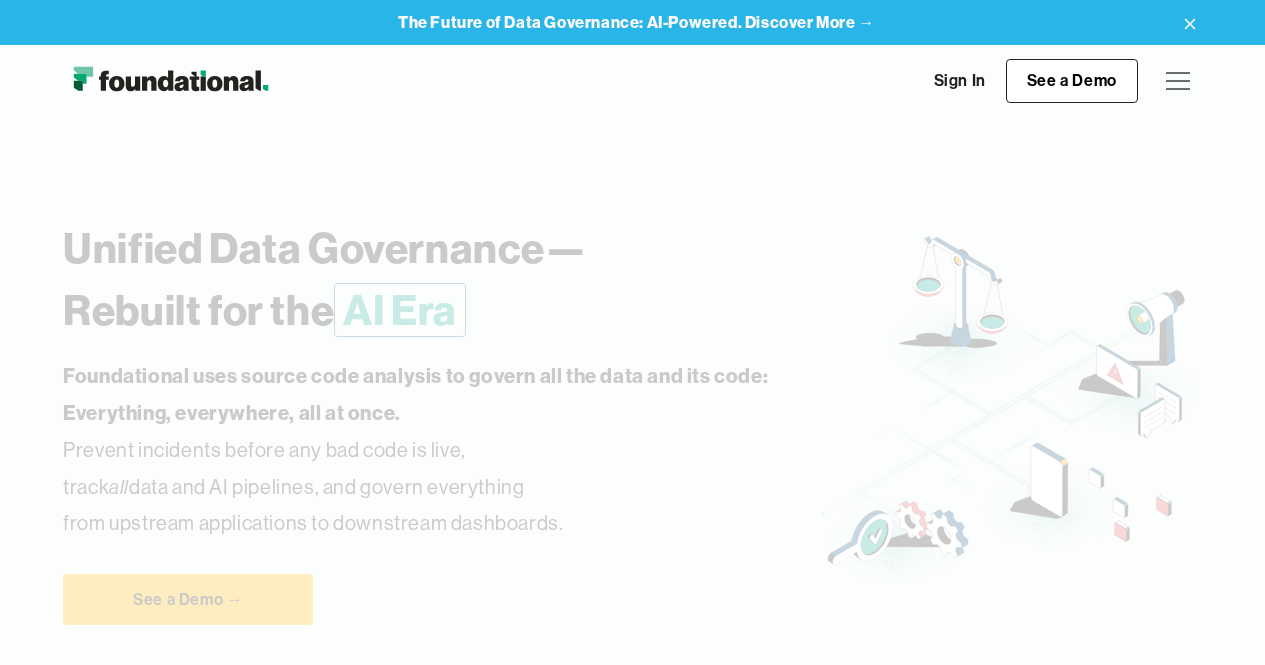 scroll, scrollTop: 0, scrollLeft: 0, axis: both 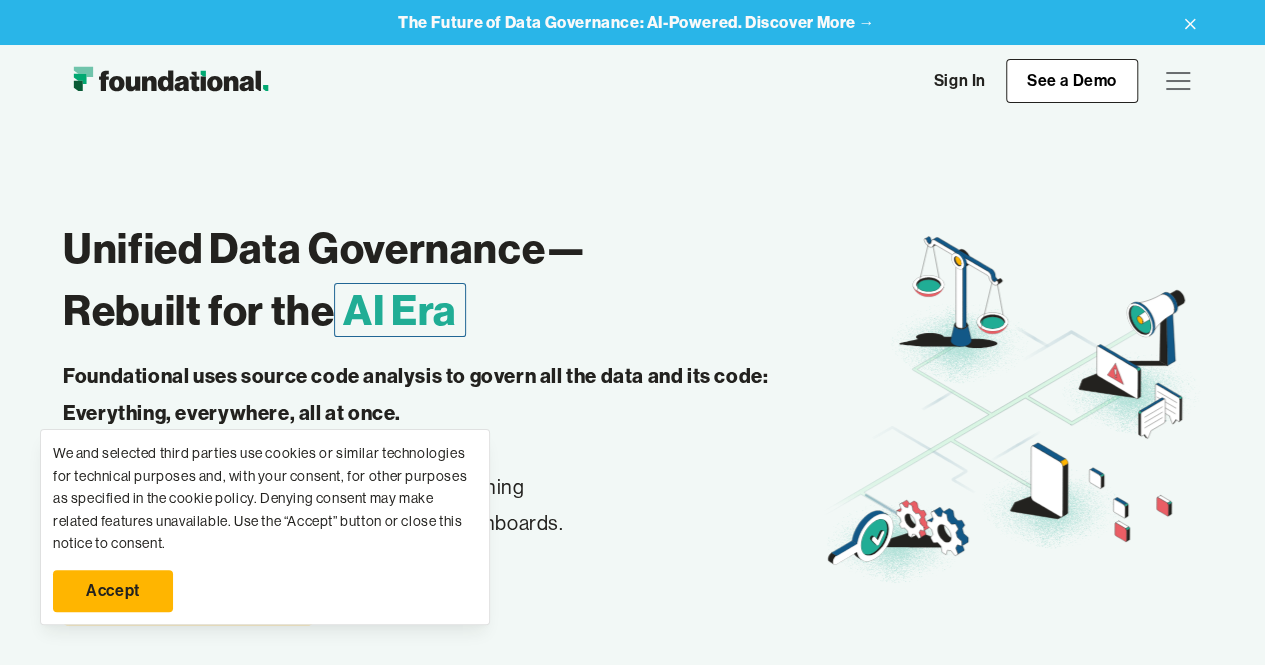 click at bounding box center (1178, 81) 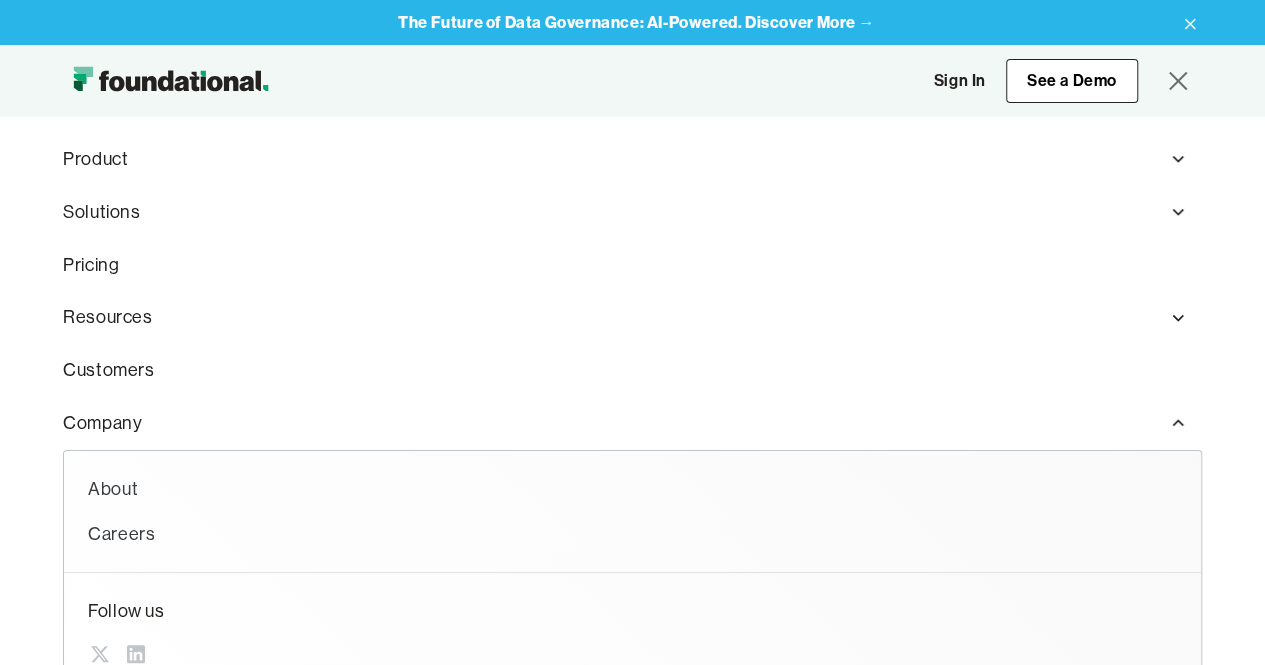 scroll, scrollTop: 104, scrollLeft: 0, axis: vertical 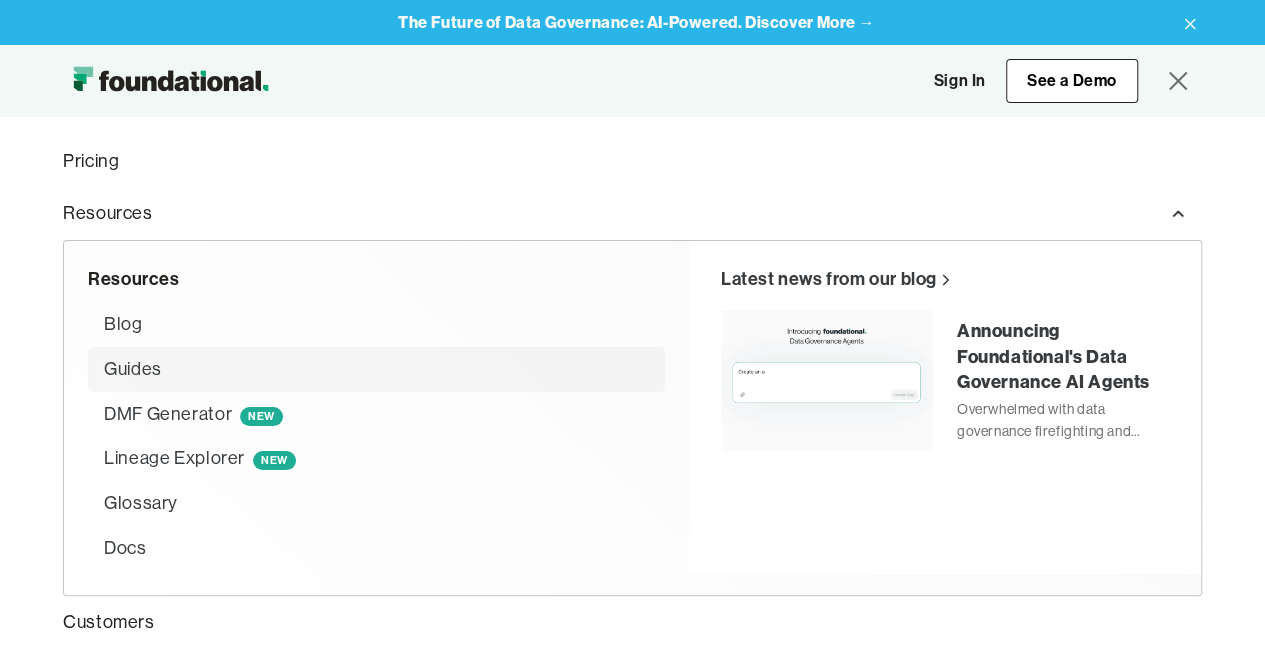 click on "Guides" at bounding box center (133, 369) 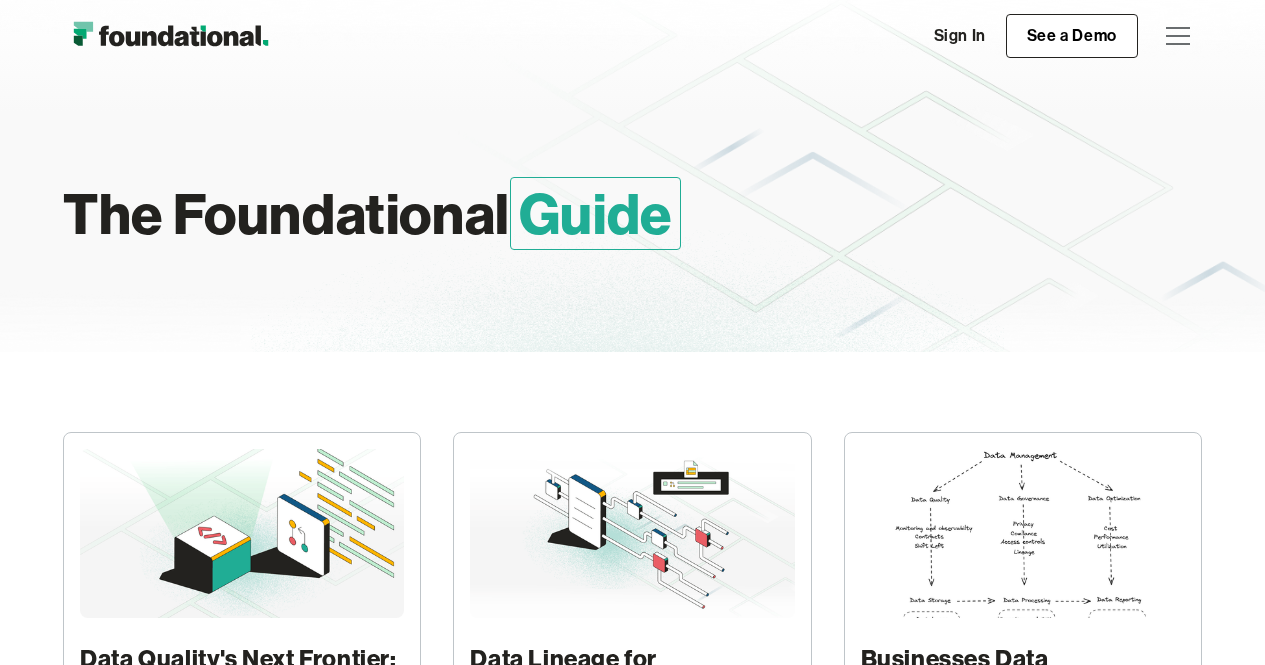 scroll, scrollTop: 0, scrollLeft: 0, axis: both 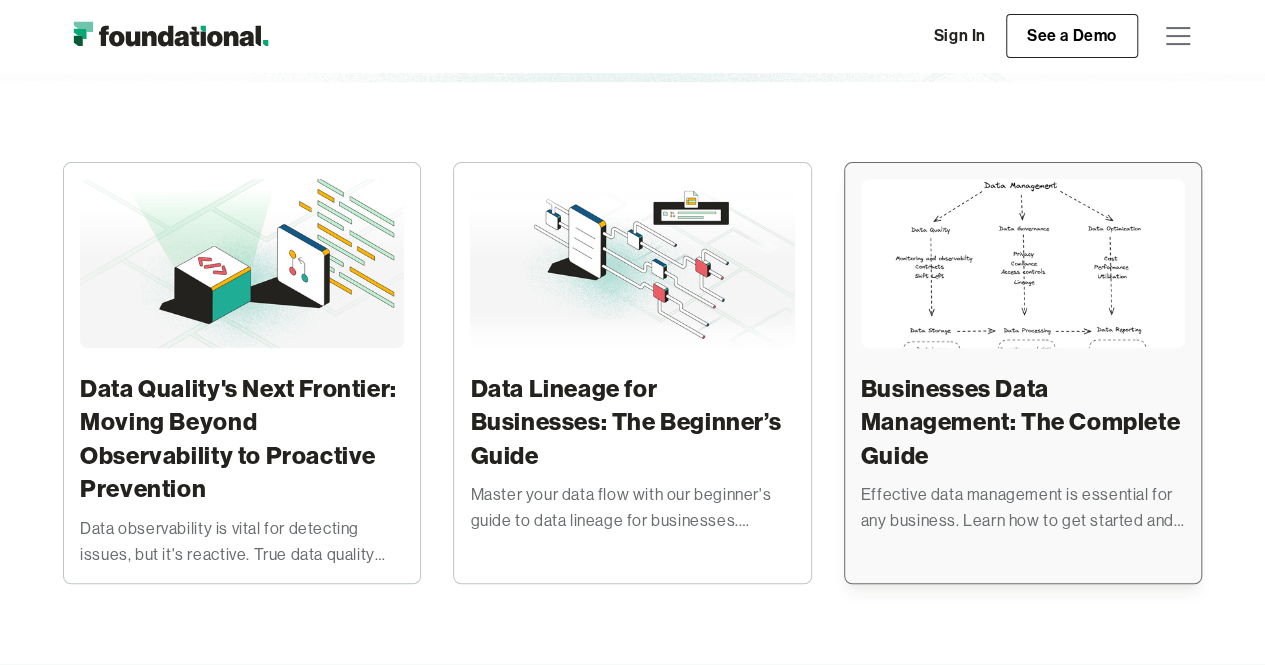 click on "Effective data management is essential for any business. Learn how to get started and unlock the power of your data for better decision-making" at bounding box center [1023, 507] 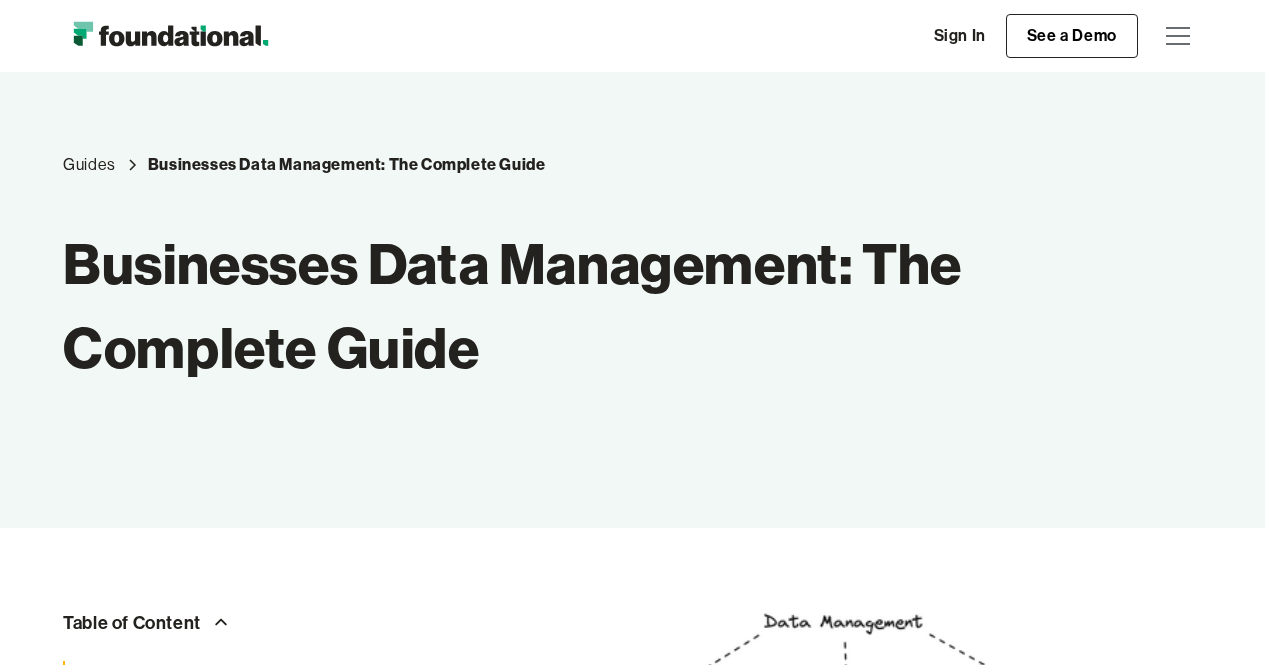 scroll, scrollTop: 806, scrollLeft: 0, axis: vertical 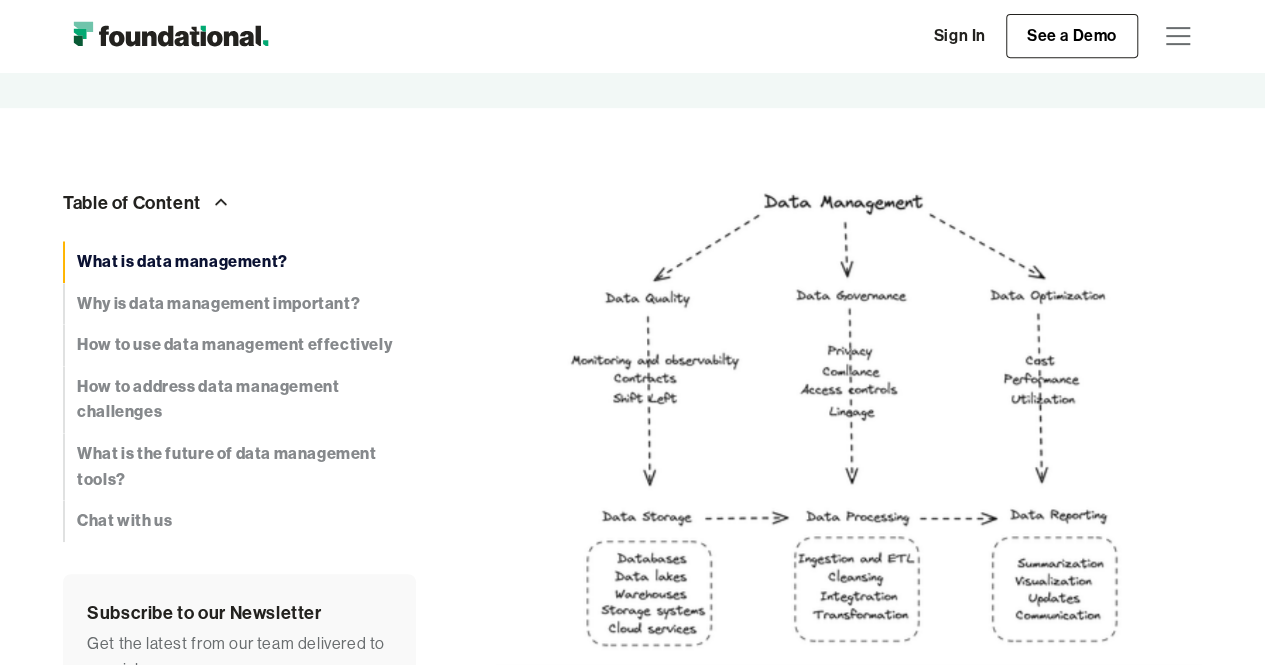 click at bounding box center (849, 429) 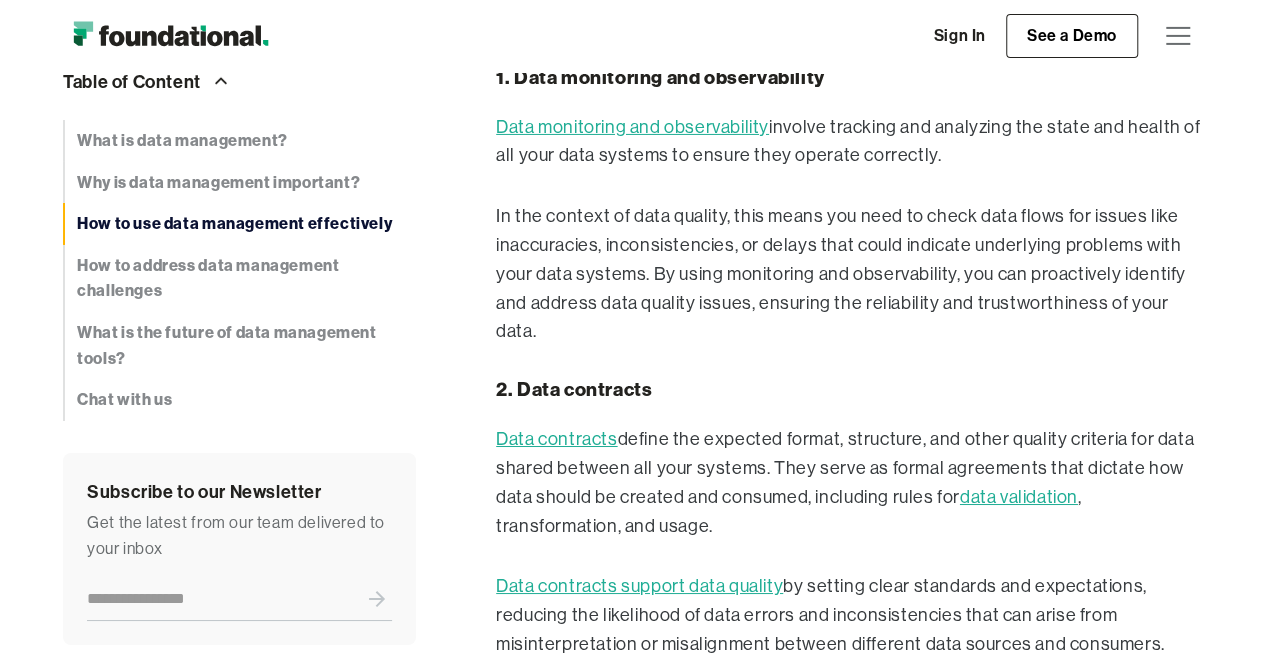 scroll, scrollTop: 3418, scrollLeft: 0, axis: vertical 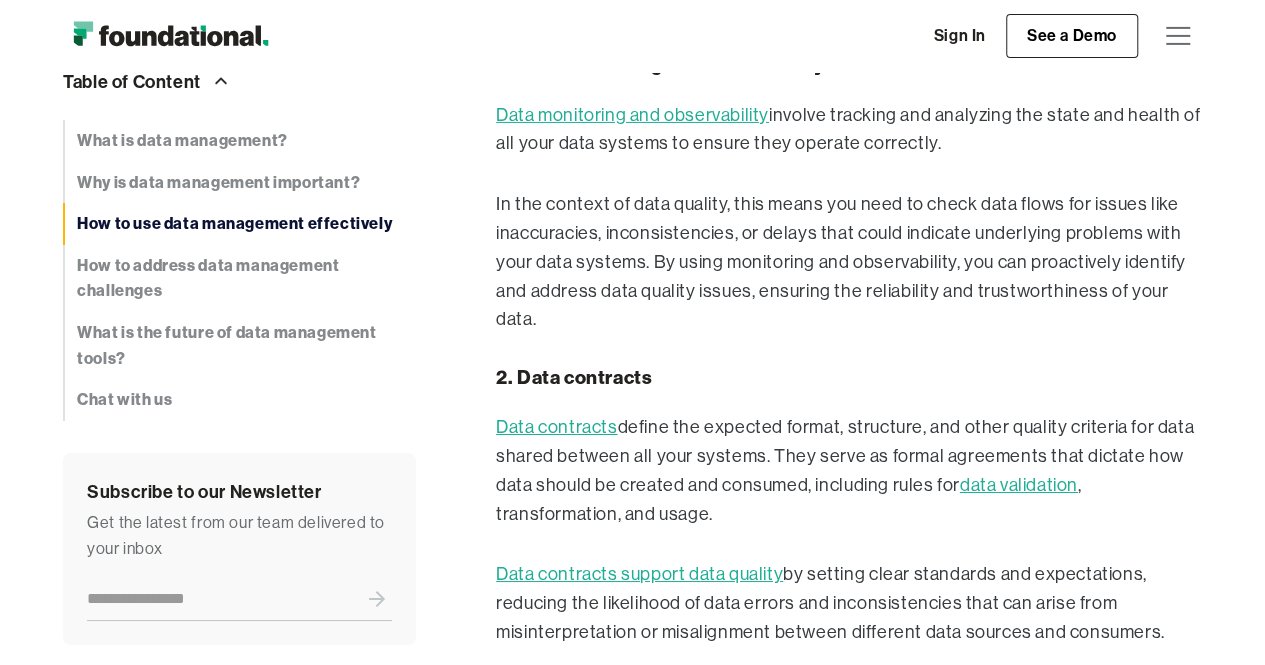 click on "Data monitoring and observability" at bounding box center (632, 115) 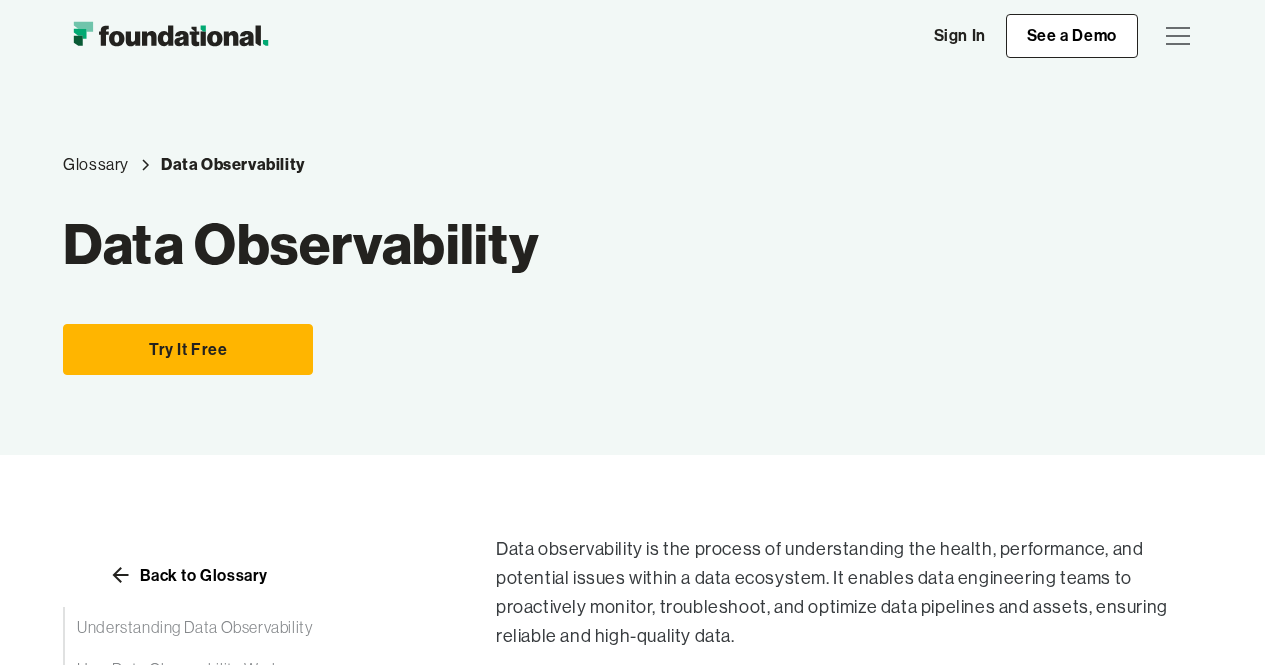 scroll, scrollTop: 0, scrollLeft: 0, axis: both 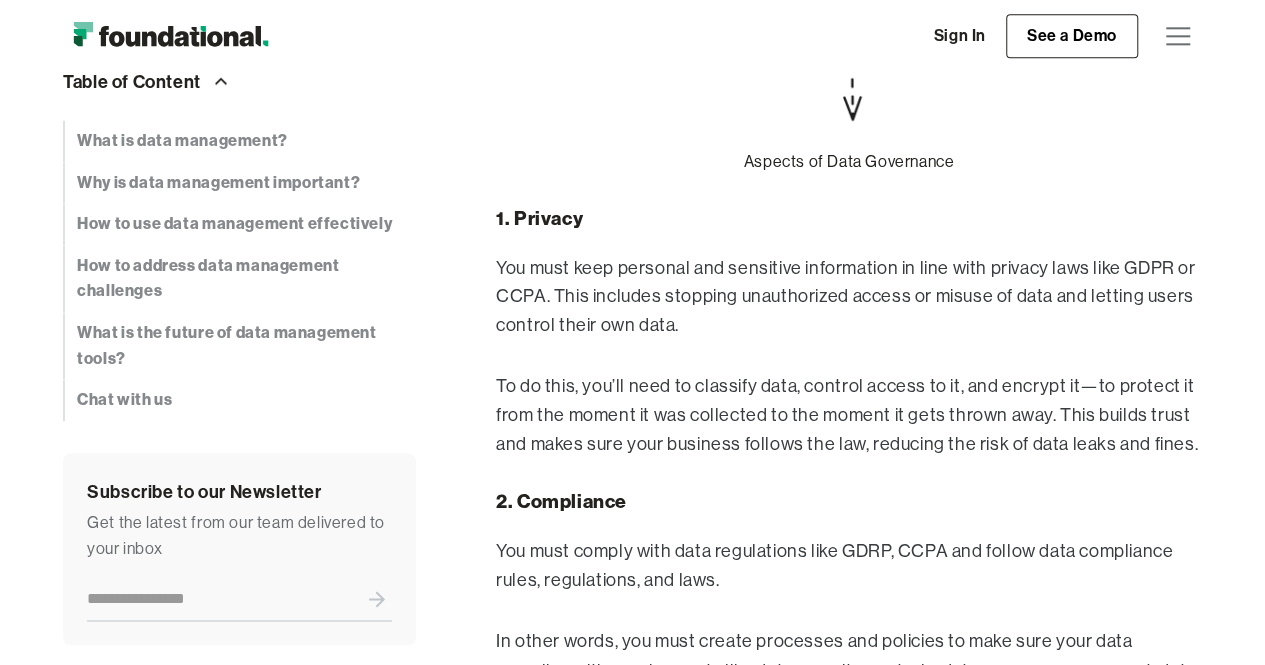 click on "You must keep personal and sensitive information in line with privacy laws like GDPR or CCPA. This includes stopping unauthorized access or misuse of data and letting users control their own data." at bounding box center [849, 297] 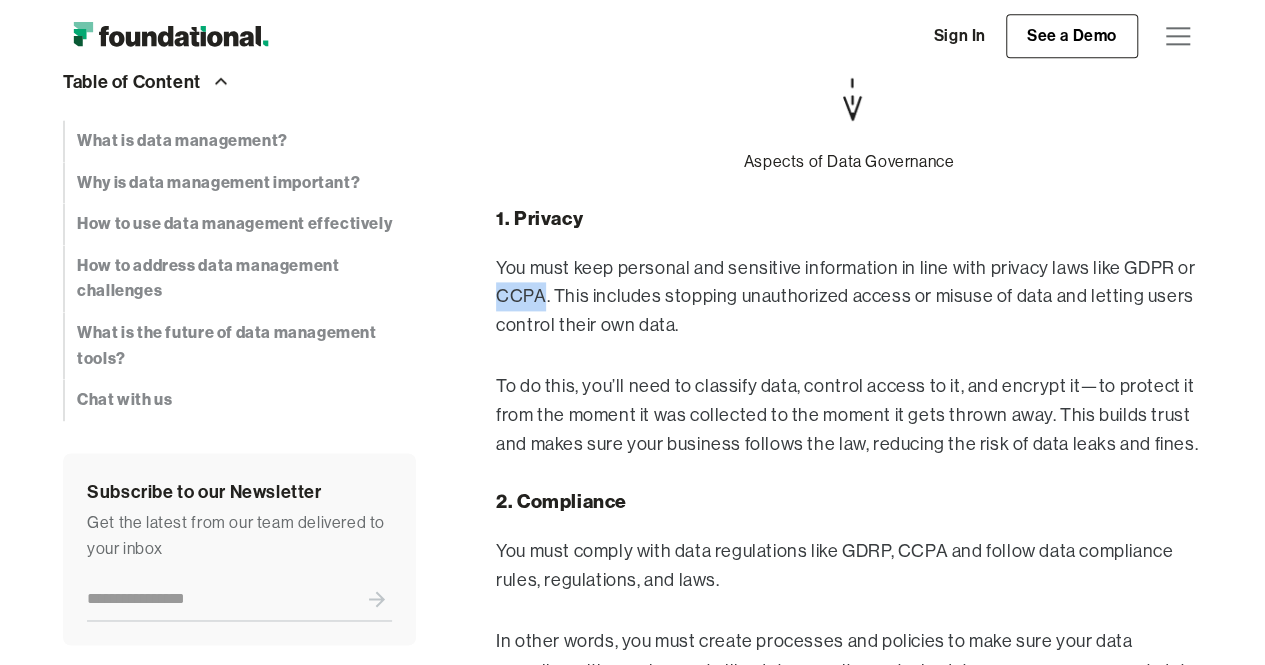 click on "You must keep personal and sensitive information in line with privacy laws like GDPR or CCPA. This includes stopping unauthorized access or misuse of data and letting users control their own data." at bounding box center (849, 297) 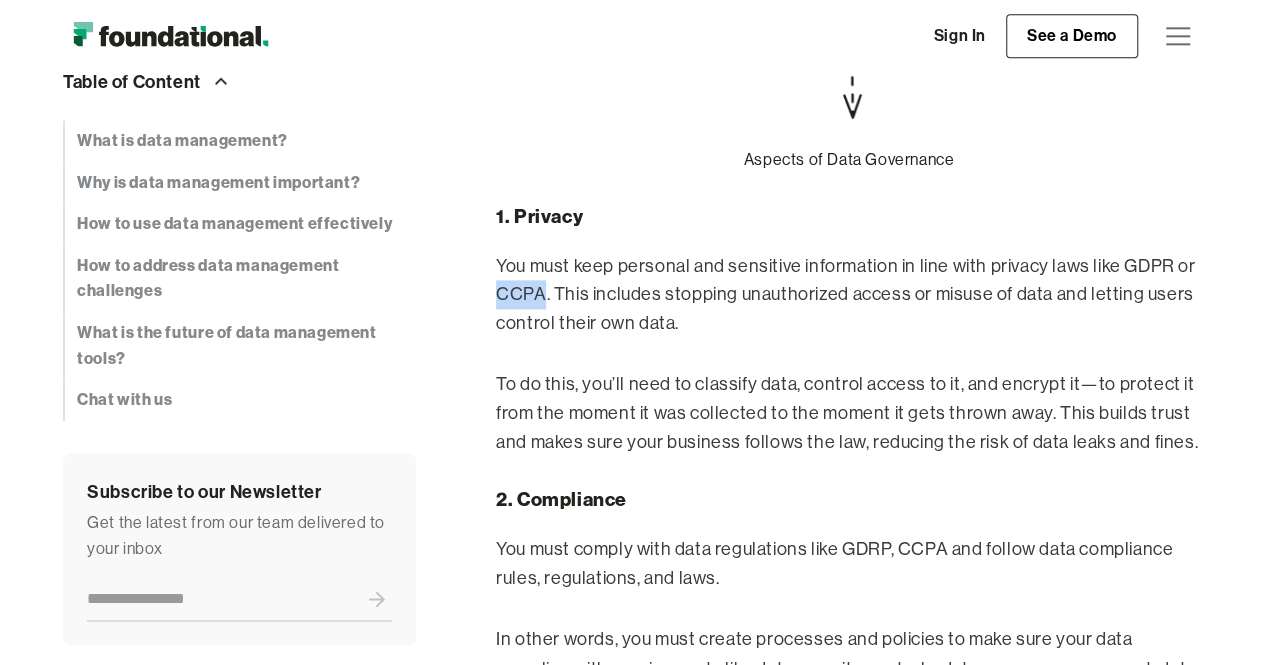 copy on "CCPA" 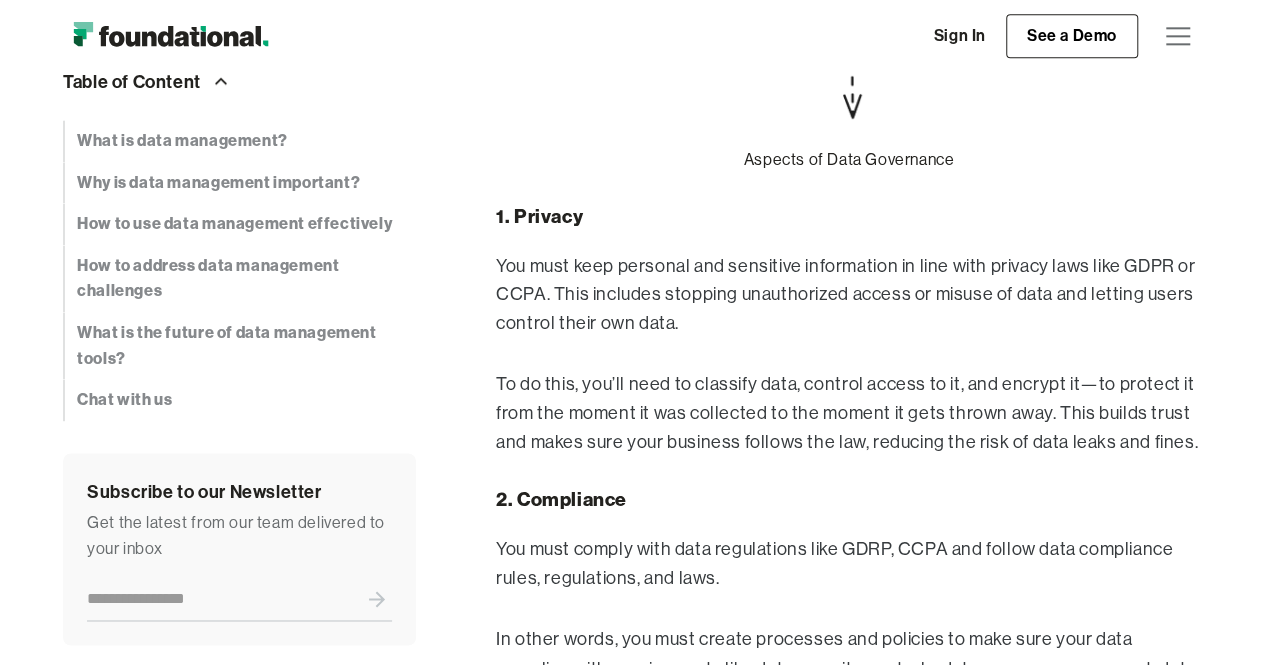 click on "You must keep personal and sensitive information in line with privacy laws like GDPR or CCPA. This includes stopping unauthorized access or misuse of data and letting users control their own data." at bounding box center (849, 295) 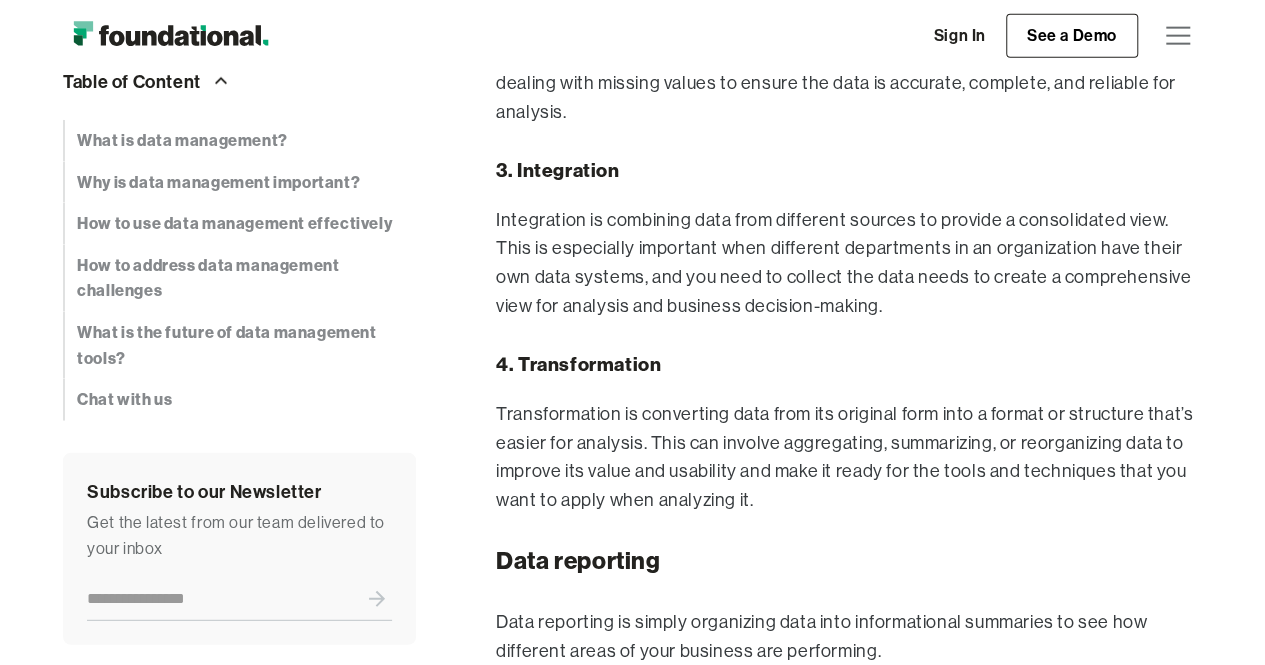 scroll, scrollTop: 10028, scrollLeft: 0, axis: vertical 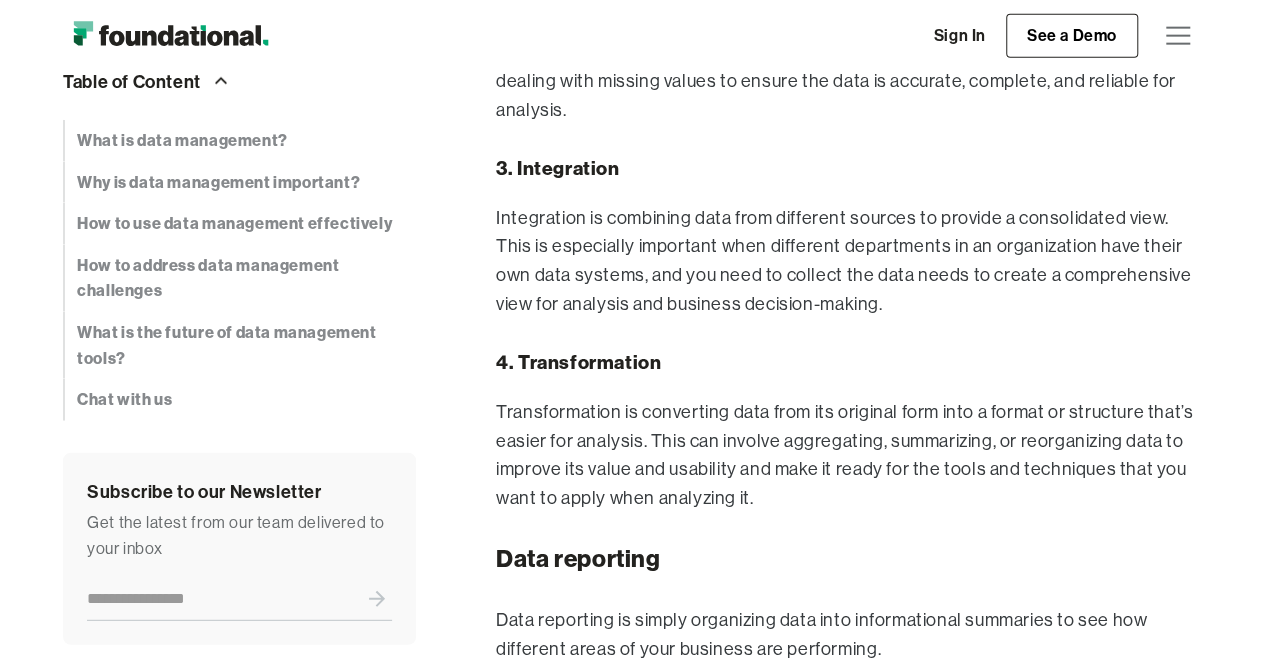 click at bounding box center (1178, 28) 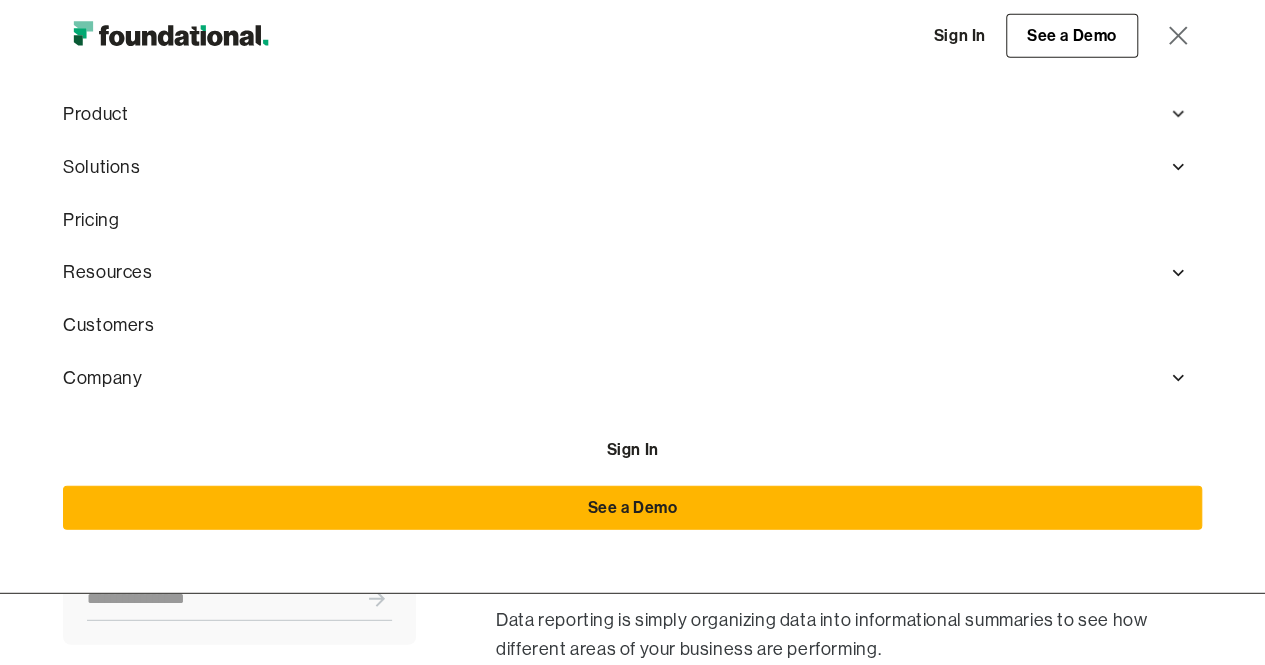 click at bounding box center [1178, 36] 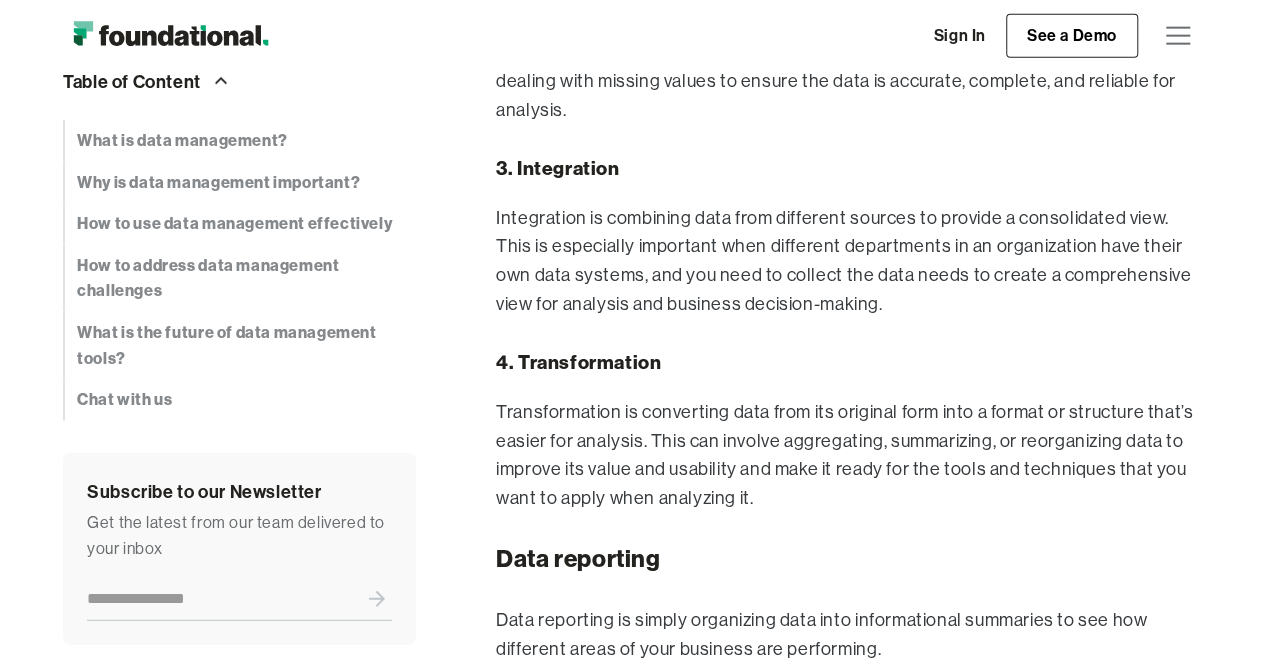 click at bounding box center [1178, 36] 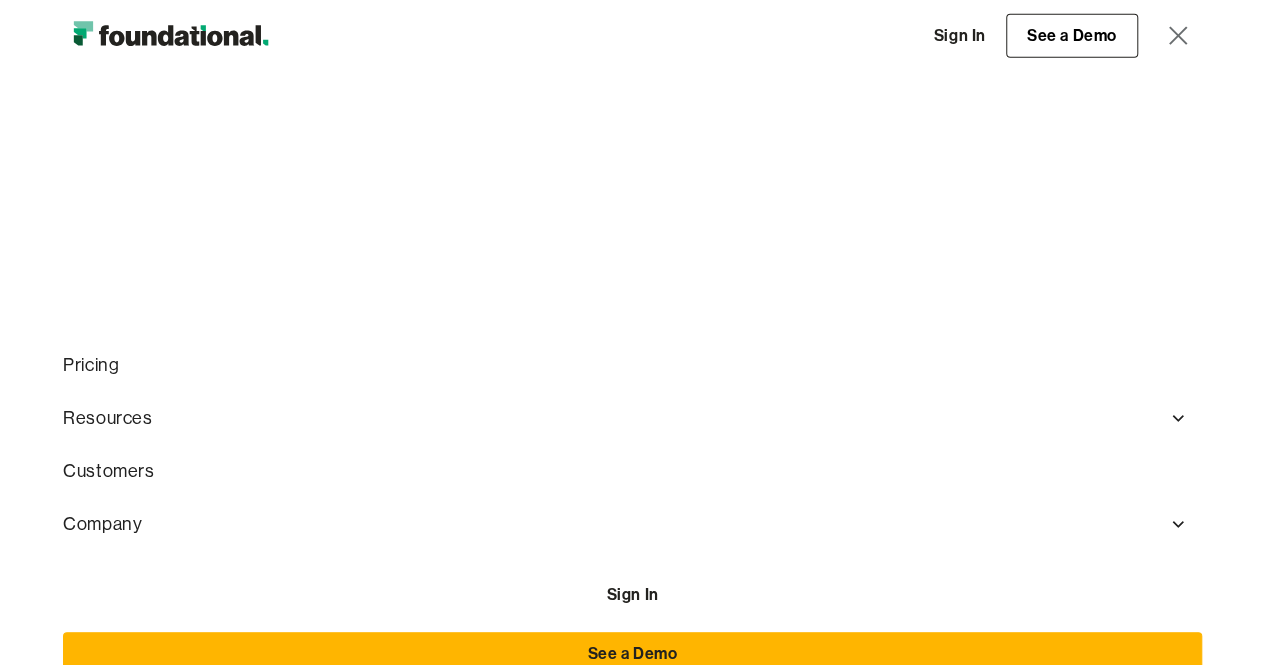 scroll, scrollTop: 0, scrollLeft: 0, axis: both 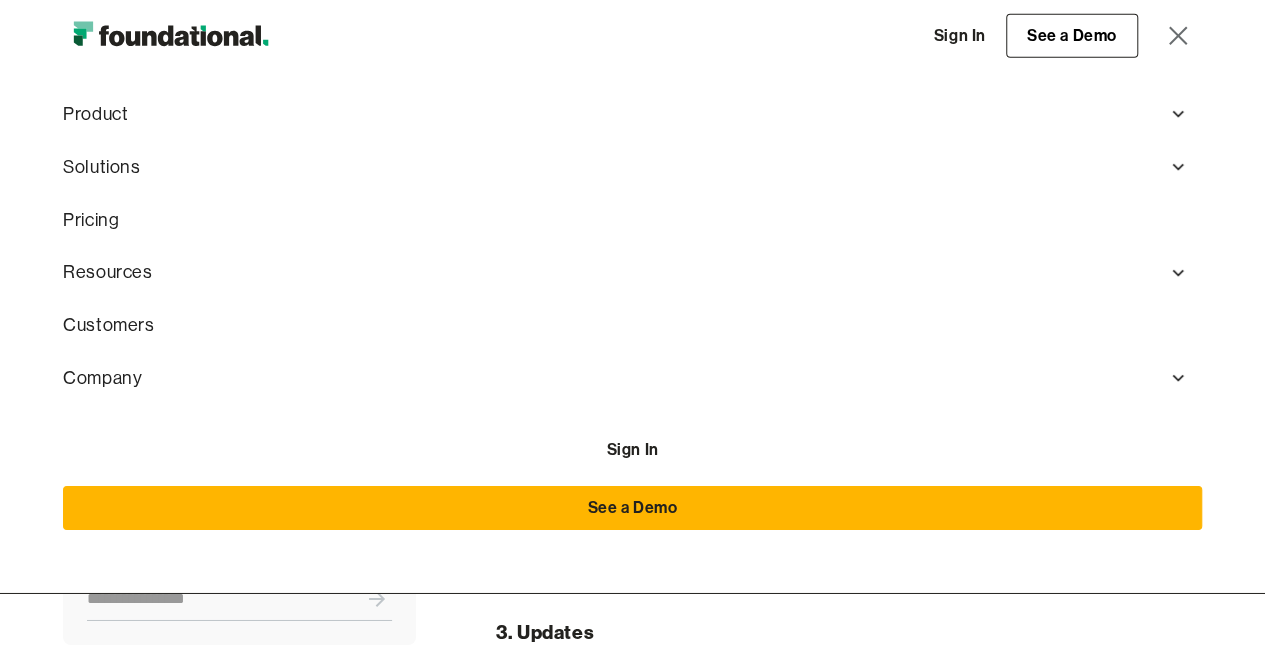 click at bounding box center (170, 36) 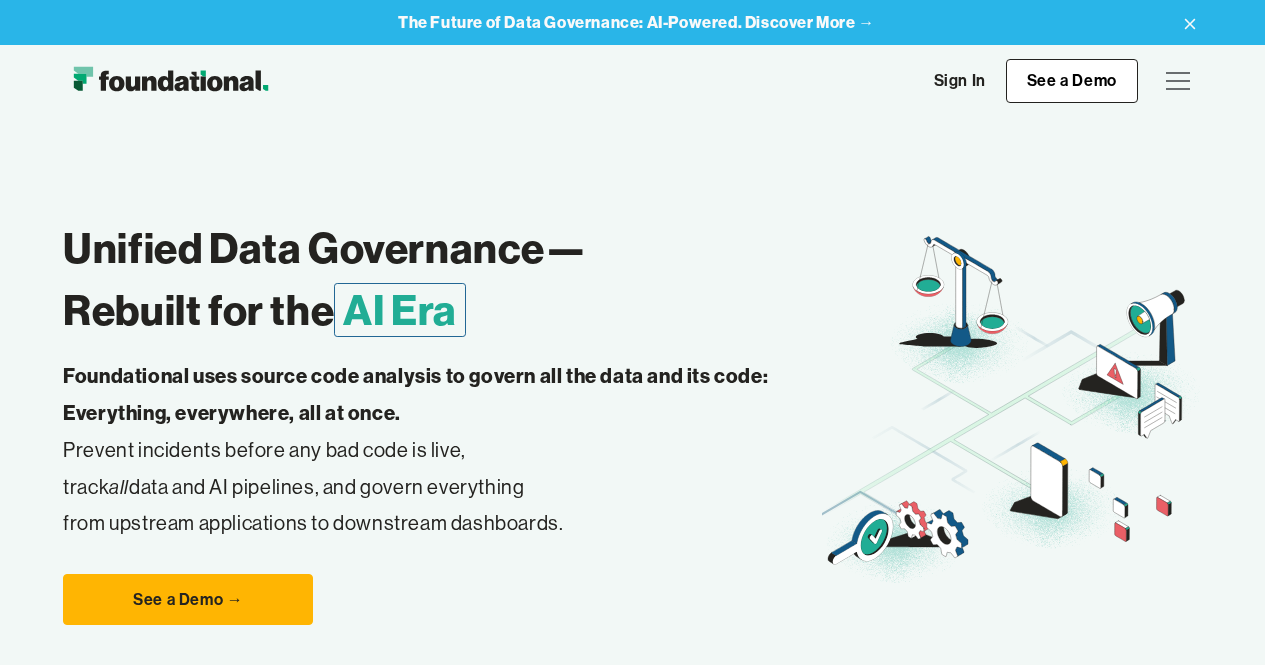 scroll, scrollTop: 0, scrollLeft: 0, axis: both 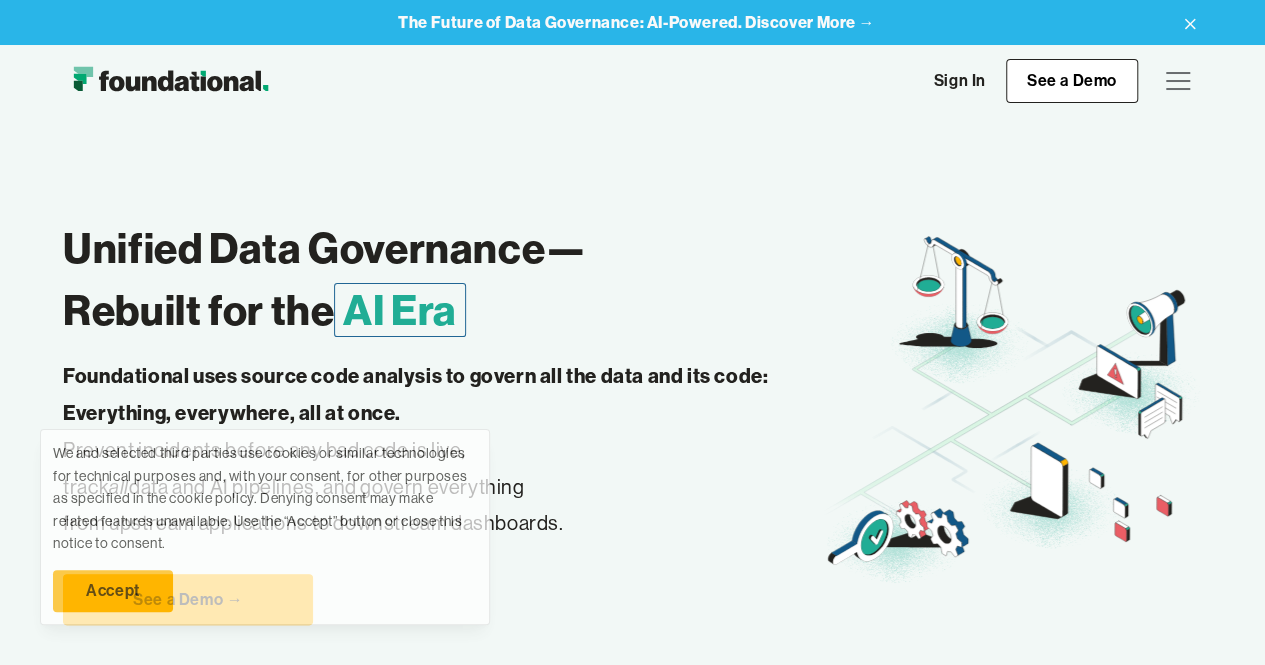 click at bounding box center (1178, 81) 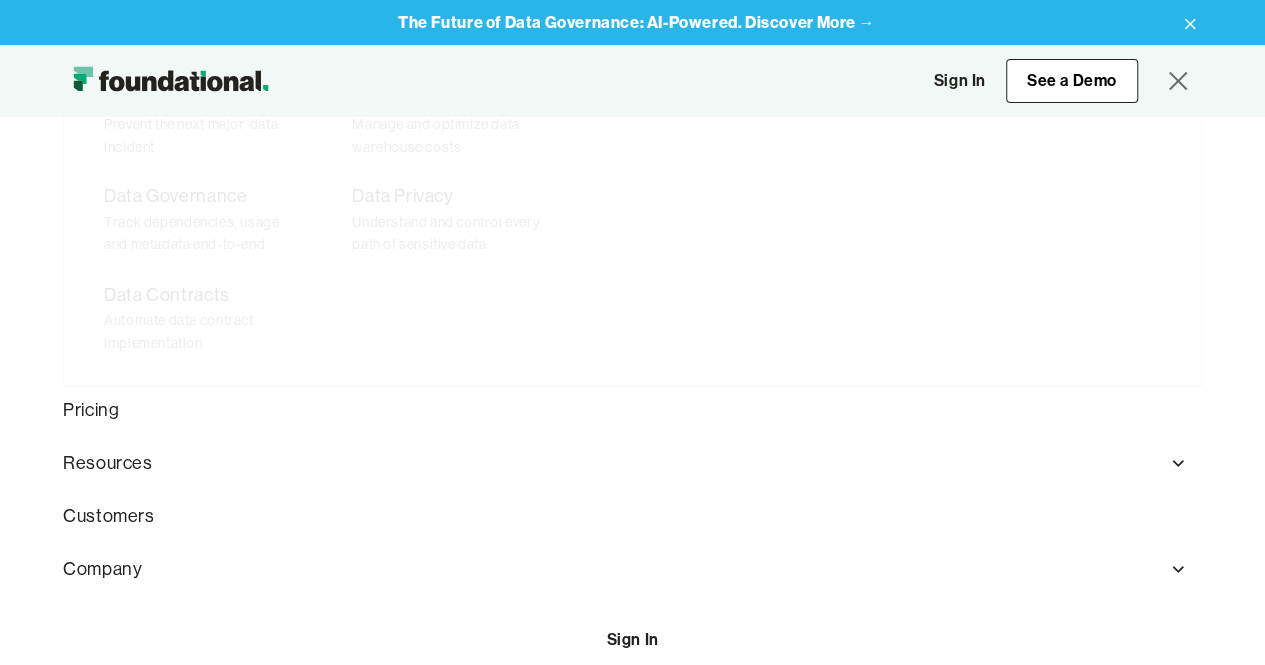 scroll, scrollTop: 0, scrollLeft: 0, axis: both 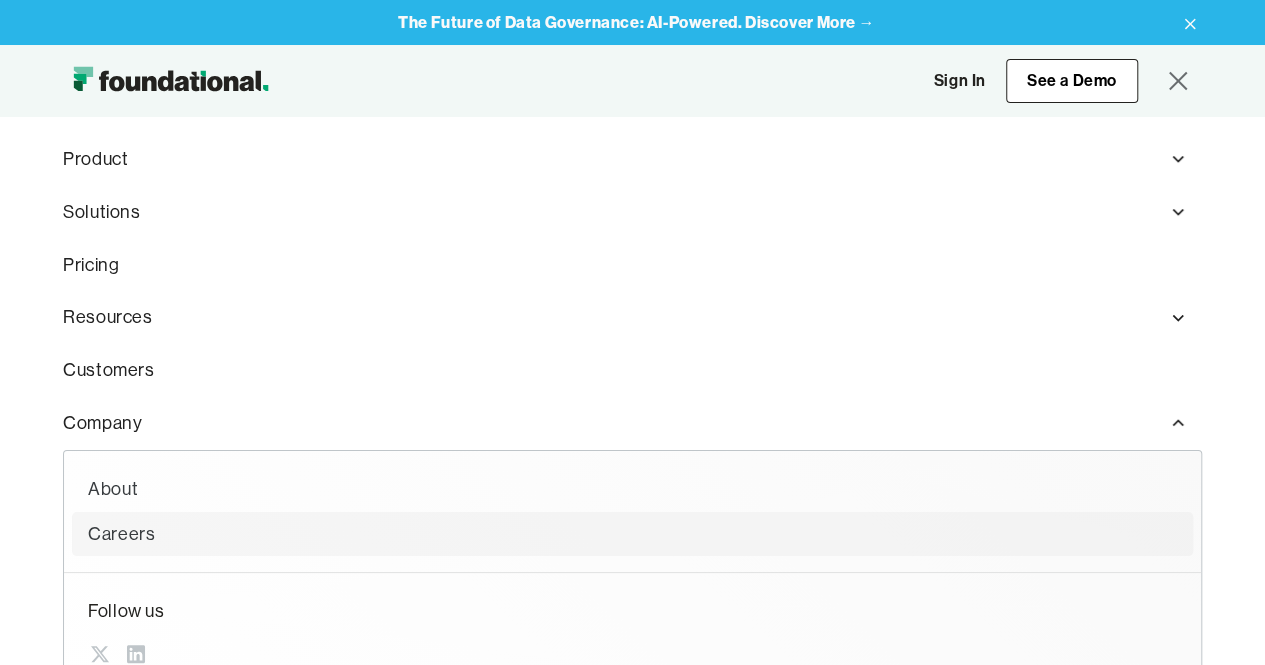 click on "Careers" at bounding box center [632, 534] 